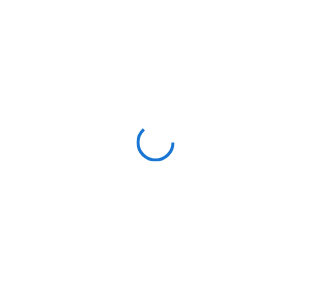 scroll, scrollTop: 0, scrollLeft: 0, axis: both 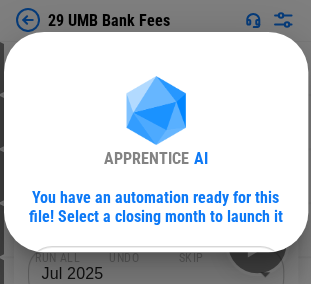 click on "APPRENTICE AI You have an automation ready for this file! Select a closing month to launch it Jul 2025 ******** ​ Continue" at bounding box center [155, 142] 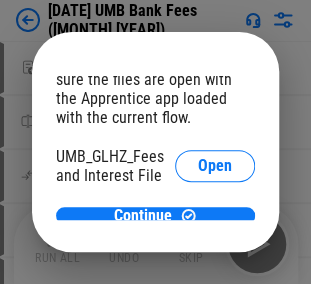 scroll, scrollTop: 108, scrollLeft: 0, axis: vertical 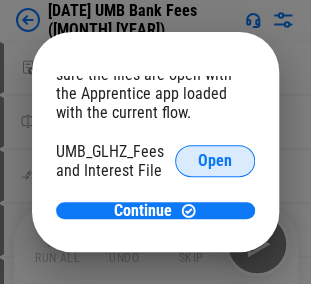 click on "Open" at bounding box center (215, 161) 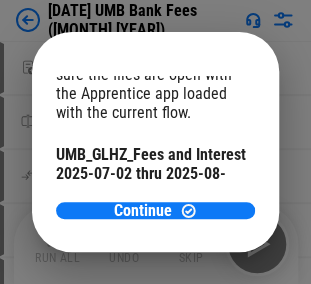 scroll, scrollTop: 66, scrollLeft: 0, axis: vertical 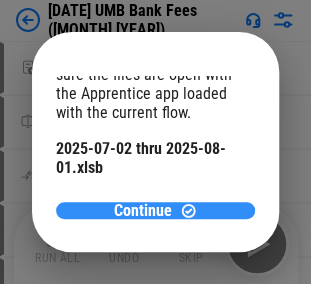 click on "Continue" at bounding box center (143, 211) 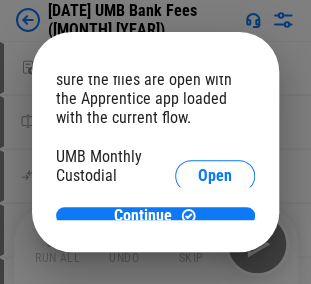 scroll, scrollTop: 108, scrollLeft: 0, axis: vertical 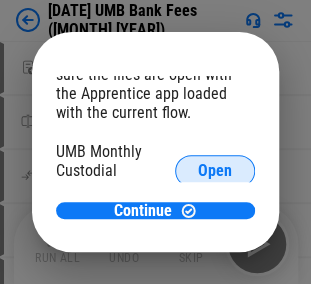 click on "Open" at bounding box center (215, 171) 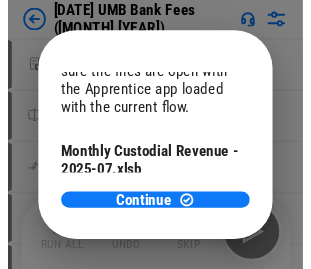 scroll, scrollTop: 66, scrollLeft: 0, axis: vertical 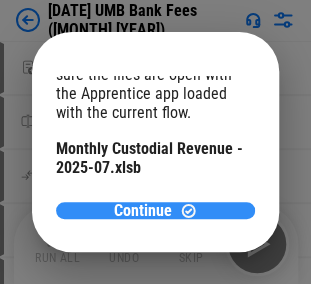 click on "Continue" at bounding box center [143, 211] 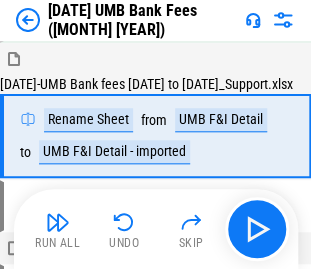 scroll, scrollTop: 146, scrollLeft: 0, axis: vertical 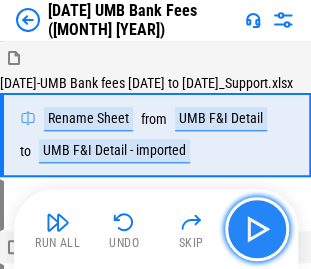 click at bounding box center [257, 229] 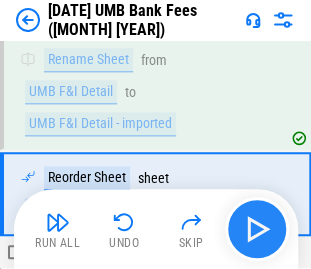 scroll, scrollTop: 231, scrollLeft: 0, axis: vertical 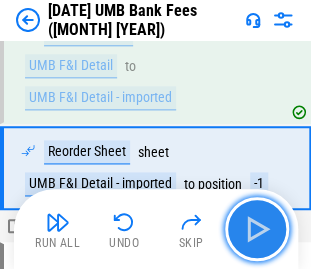 click at bounding box center (257, 229) 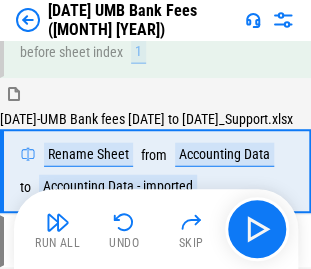 scroll, scrollTop: 545, scrollLeft: 0, axis: vertical 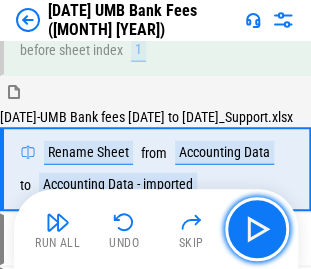 click at bounding box center [257, 229] 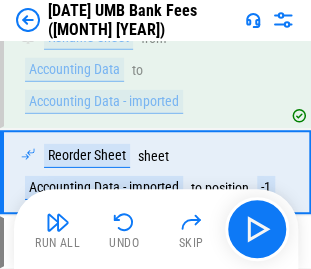 scroll, scrollTop: 662, scrollLeft: 0, axis: vertical 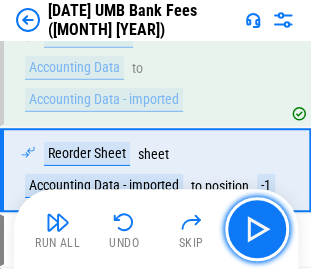 click at bounding box center [257, 229] 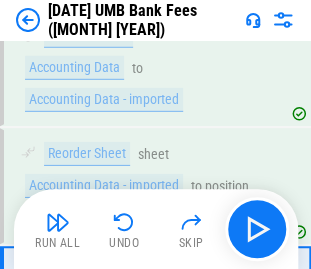scroll, scrollTop: 779, scrollLeft: 0, axis: vertical 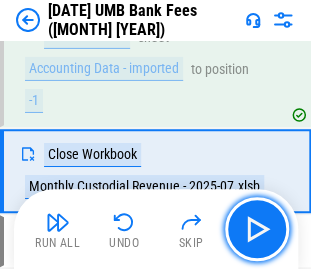 click at bounding box center (257, 229) 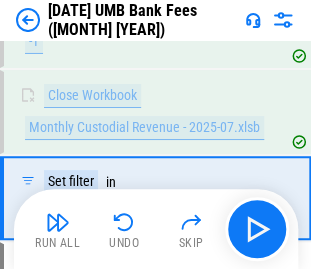 scroll, scrollTop: 864, scrollLeft: 0, axis: vertical 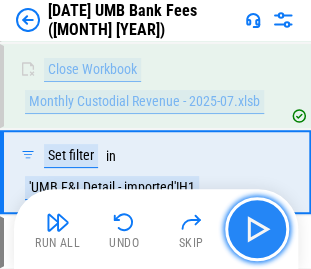 click at bounding box center [257, 229] 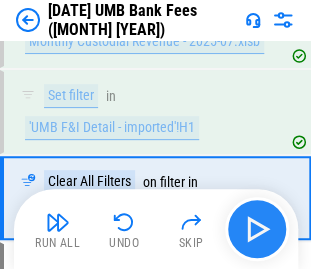 scroll, scrollTop: 950, scrollLeft: 0, axis: vertical 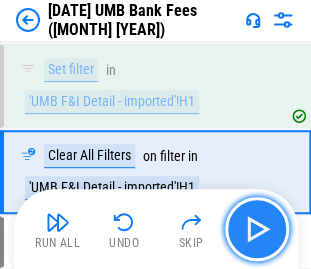 click at bounding box center (257, 229) 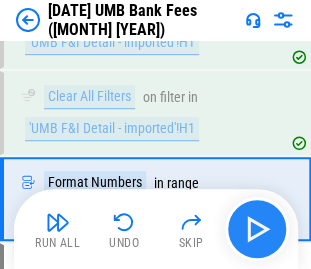scroll, scrollTop: 1035, scrollLeft: 0, axis: vertical 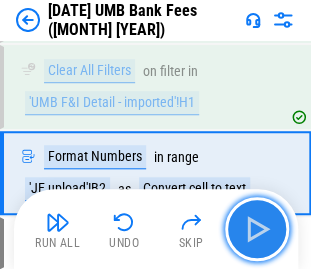 click at bounding box center [257, 229] 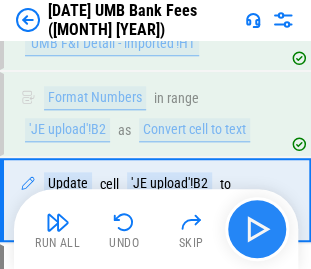 scroll, scrollTop: 1120, scrollLeft: 0, axis: vertical 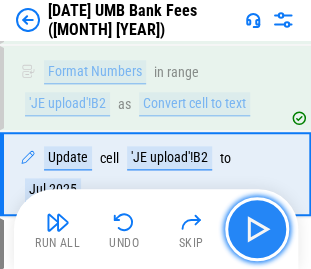 click at bounding box center (257, 229) 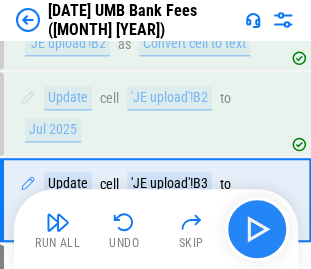 scroll, scrollTop: 1206, scrollLeft: 0, axis: vertical 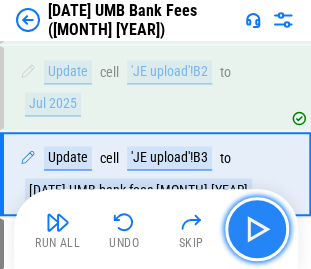 click at bounding box center (257, 229) 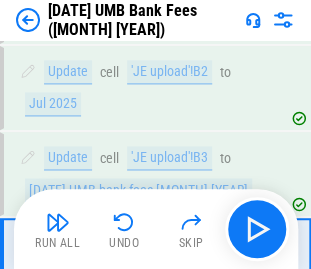 scroll, scrollTop: 1306, scrollLeft: 0, axis: vertical 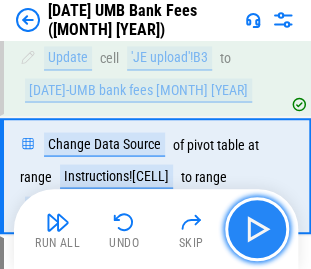 click at bounding box center [257, 229] 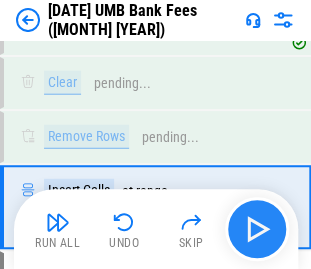 scroll, scrollTop: 1515, scrollLeft: 0, axis: vertical 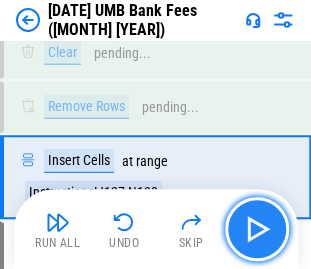 click at bounding box center (257, 229) 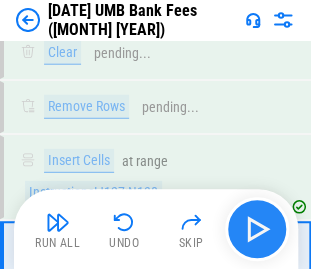scroll, scrollTop: 1616, scrollLeft: 0, axis: vertical 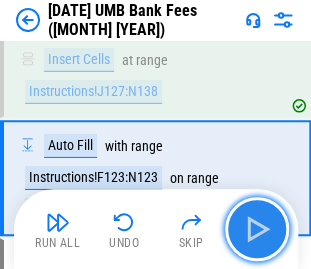click at bounding box center [257, 229] 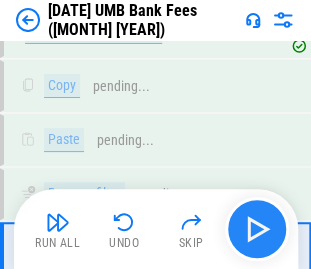 scroll, scrollTop: 1878, scrollLeft: 0, axis: vertical 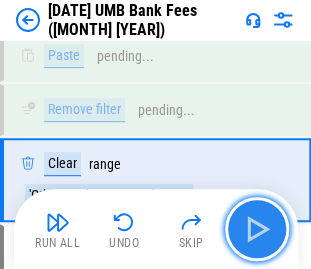 click at bounding box center [257, 229] 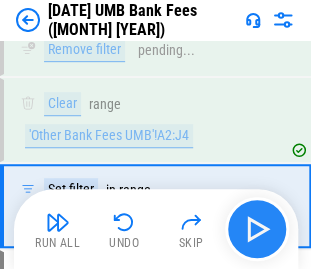 scroll, scrollTop: 1964, scrollLeft: 0, axis: vertical 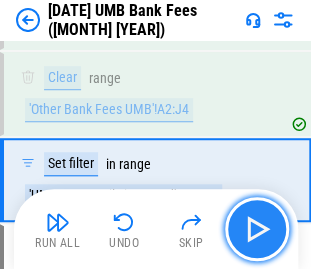 click at bounding box center (257, 229) 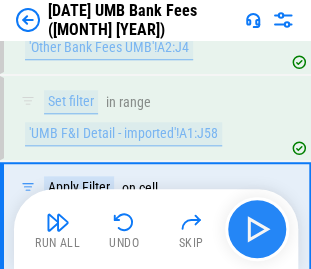 scroll, scrollTop: 2065, scrollLeft: 0, axis: vertical 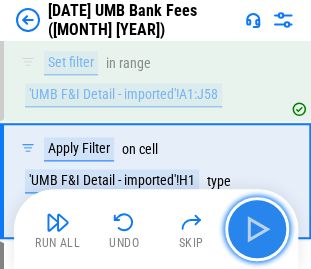 click at bounding box center (257, 229) 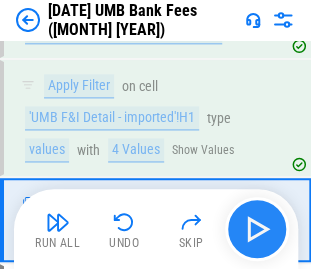 scroll, scrollTop: 2166, scrollLeft: 0, axis: vertical 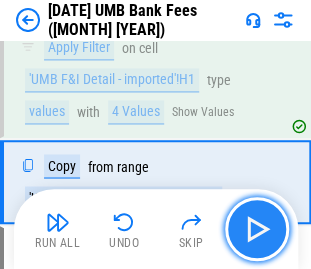 click at bounding box center [257, 229] 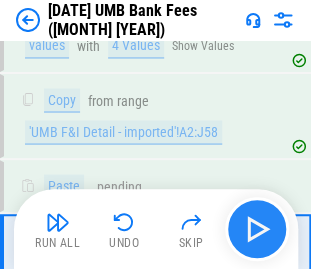 scroll, scrollTop: 2305, scrollLeft: 0, axis: vertical 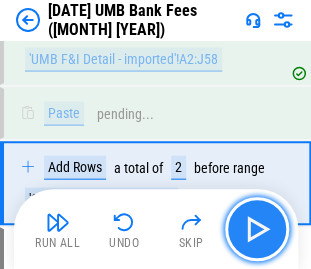 click at bounding box center (257, 229) 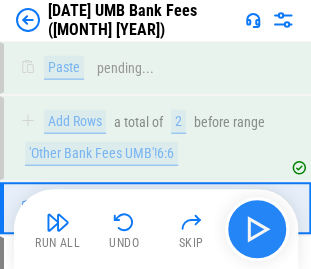 scroll, scrollTop: 2374, scrollLeft: 0, axis: vertical 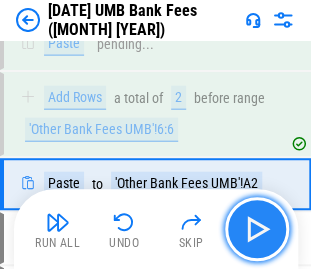 click at bounding box center [257, 229] 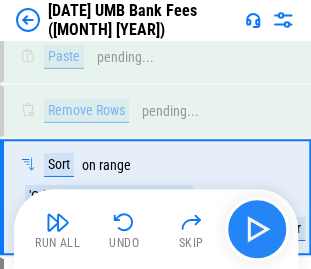 scroll, scrollTop: 2567, scrollLeft: 0, axis: vertical 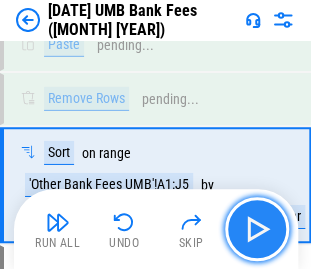 click at bounding box center (257, 229) 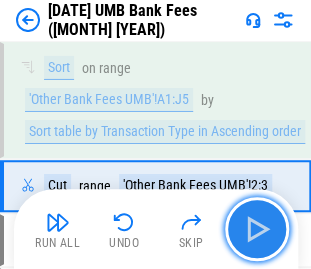 click at bounding box center (257, 229) 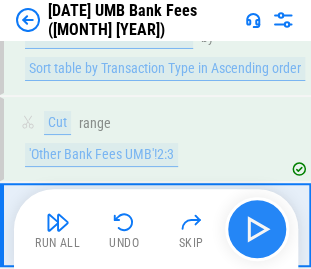 scroll, scrollTop: 2754, scrollLeft: 0, axis: vertical 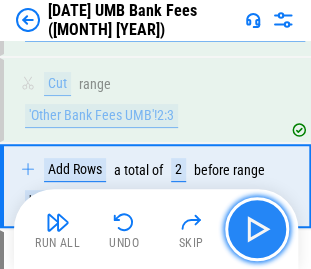 click at bounding box center (257, 229) 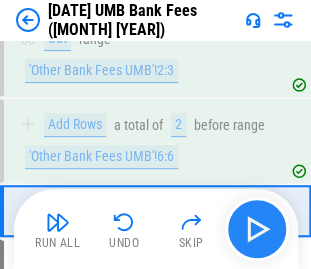 scroll, scrollTop: 2823, scrollLeft: 0, axis: vertical 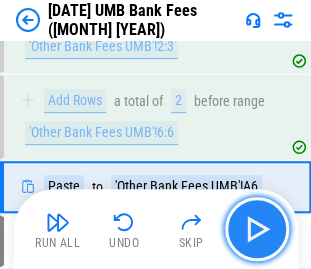 click at bounding box center (257, 229) 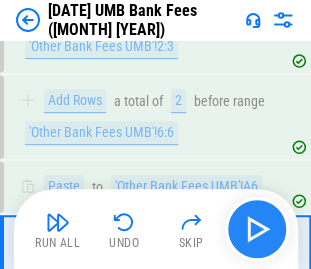 scroll, scrollTop: 2893, scrollLeft: 0, axis: vertical 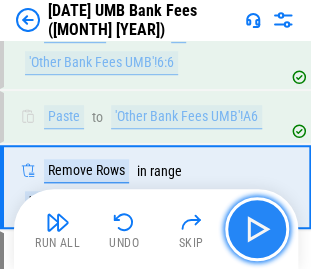 click at bounding box center [257, 229] 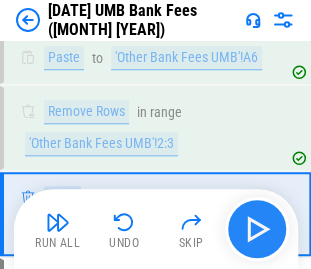 scroll, scrollTop: 2978, scrollLeft: 0, axis: vertical 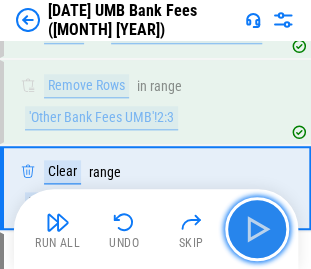 click at bounding box center [257, 229] 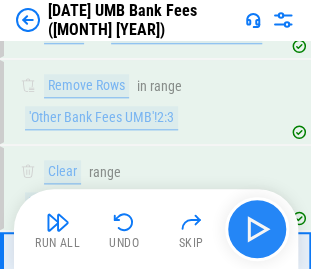 scroll, scrollTop: 3079, scrollLeft: 0, axis: vertical 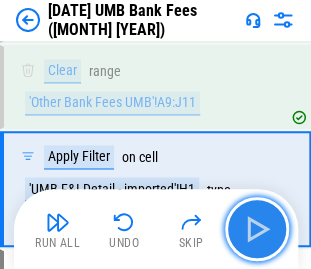 click at bounding box center (257, 229) 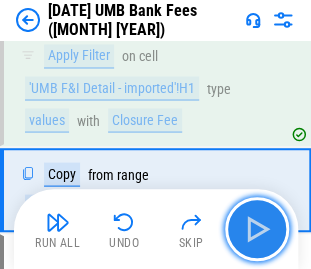 click at bounding box center [257, 229] 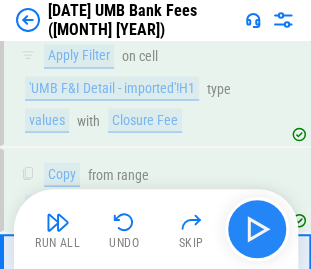 scroll, scrollTop: 3266, scrollLeft: 0, axis: vertical 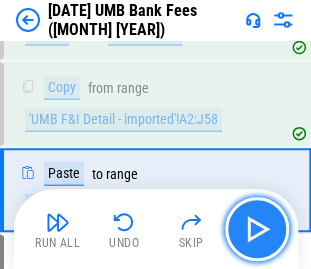 click at bounding box center (257, 229) 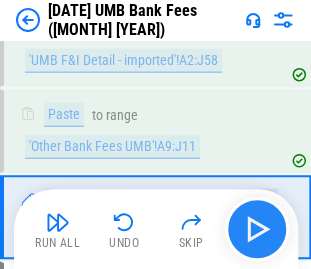 scroll, scrollTop: 3351, scrollLeft: 0, axis: vertical 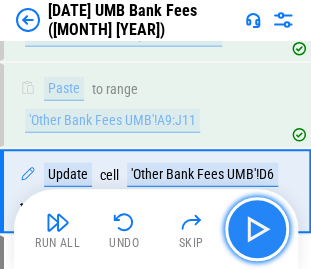 click at bounding box center [257, 229] 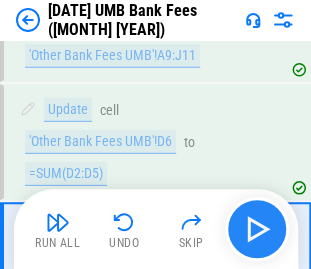 scroll, scrollTop: 3484, scrollLeft: 0, axis: vertical 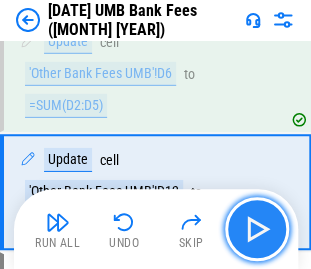 click at bounding box center [257, 229] 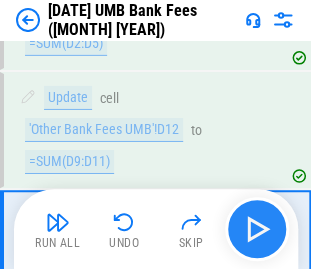 scroll, scrollTop: 3585, scrollLeft: 0, axis: vertical 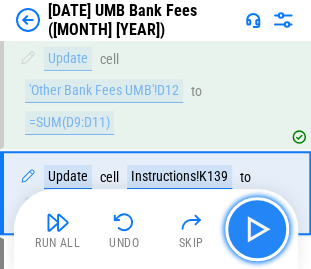 click at bounding box center (257, 229) 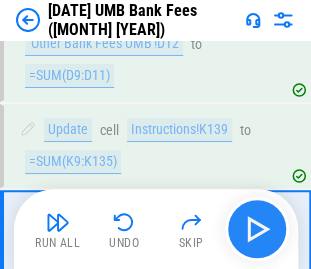 scroll, scrollTop: 3670, scrollLeft: 0, axis: vertical 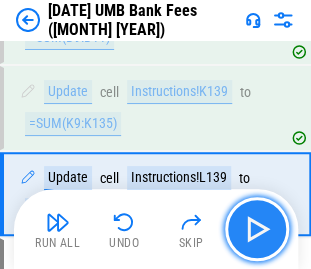 click at bounding box center [257, 229] 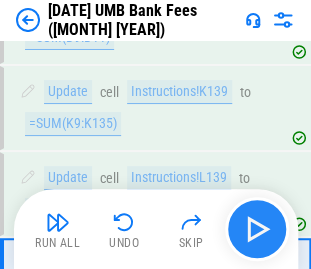 scroll, scrollTop: 3756, scrollLeft: 0, axis: vertical 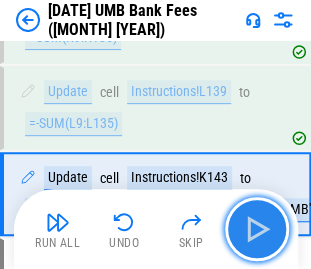 click at bounding box center (257, 229) 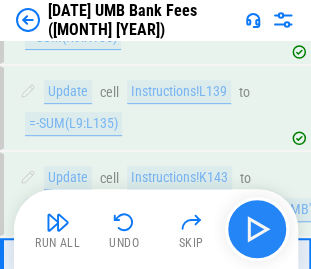scroll, scrollTop: 3841, scrollLeft: 0, axis: vertical 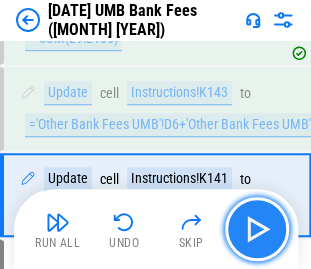 click at bounding box center (257, 229) 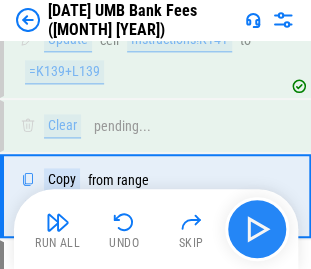 scroll, scrollTop: 3980, scrollLeft: 0, axis: vertical 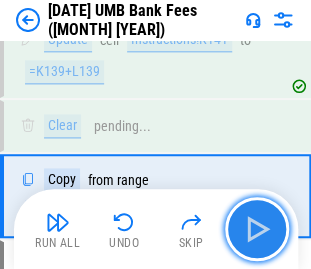 click at bounding box center (257, 229) 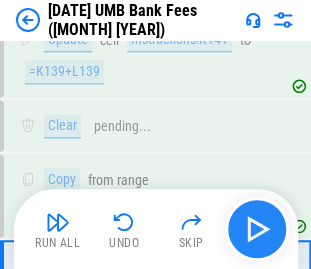 scroll, scrollTop: 4050, scrollLeft: 0, axis: vertical 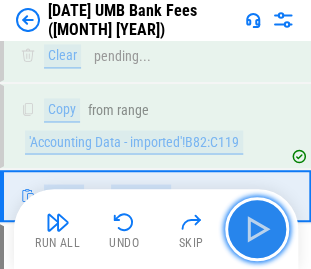 click at bounding box center (257, 229) 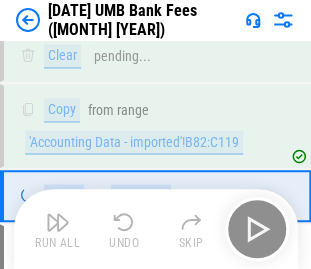click on "Run All Undo Skip" at bounding box center [158, 229] 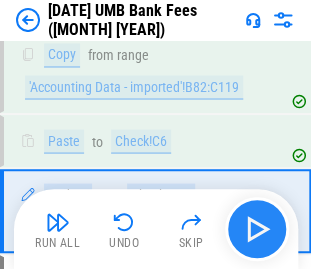 scroll, scrollTop: 4119, scrollLeft: 0, axis: vertical 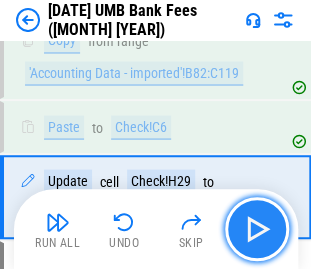 click at bounding box center [257, 229] 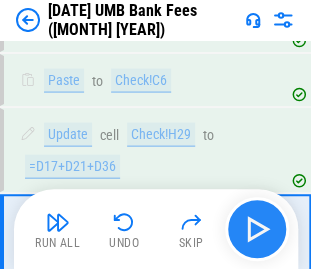 scroll, scrollTop: 4204, scrollLeft: 0, axis: vertical 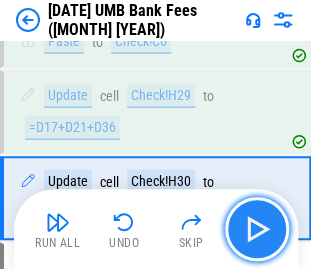 click at bounding box center (257, 229) 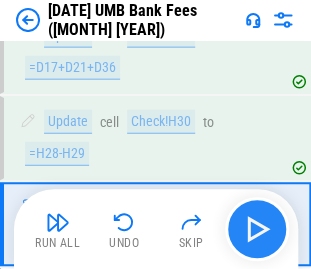 scroll, scrollTop: 4290, scrollLeft: 0, axis: vertical 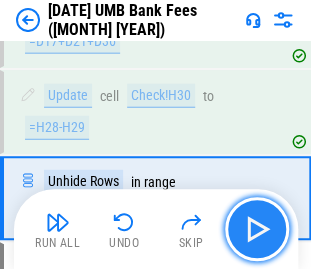 click at bounding box center [257, 229] 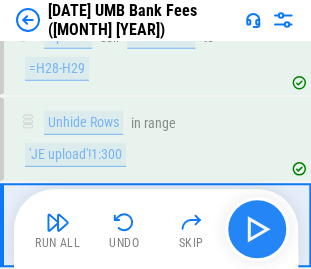 scroll, scrollTop: 4375, scrollLeft: 0, axis: vertical 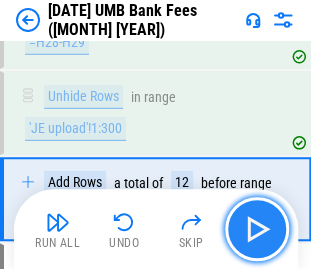 click at bounding box center (257, 229) 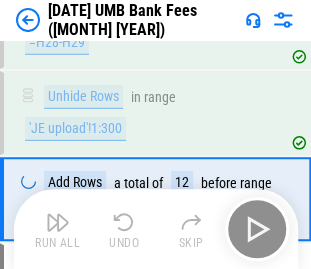 click on "Run All Undo Skip" at bounding box center [158, 229] 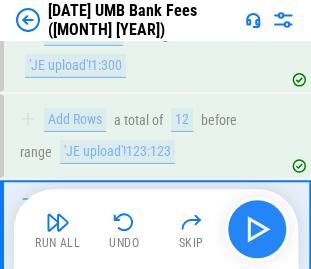 scroll, scrollTop: 4476, scrollLeft: 0, axis: vertical 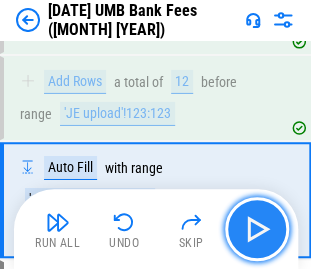click at bounding box center [257, 229] 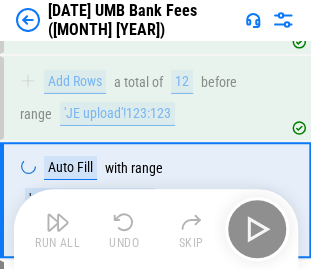 click on "Run All Undo Skip" at bounding box center (158, 229) 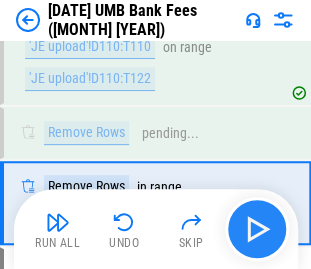 scroll, scrollTop: 4631, scrollLeft: 0, axis: vertical 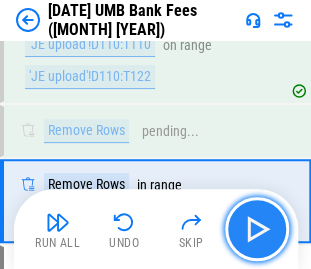 click at bounding box center [257, 229] 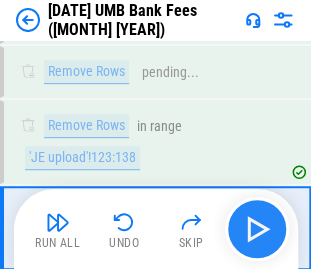 scroll, scrollTop: 4716, scrollLeft: 0, axis: vertical 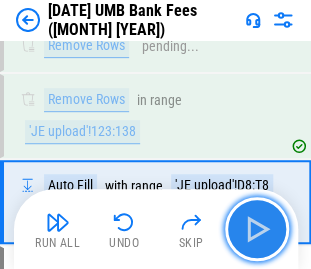 click at bounding box center [257, 229] 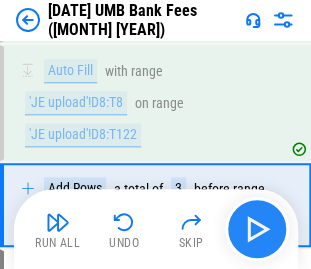 scroll, scrollTop: 4834, scrollLeft: 0, axis: vertical 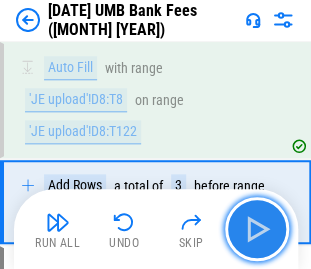 click at bounding box center (257, 229) 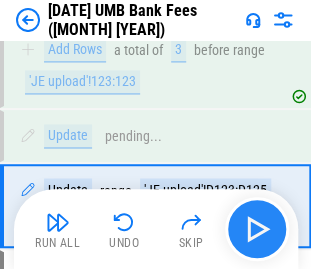 scroll, scrollTop: 4972, scrollLeft: 0, axis: vertical 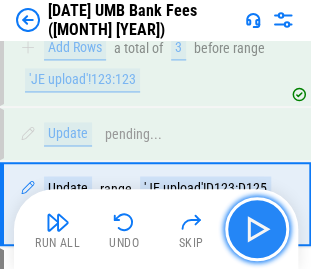 click at bounding box center (257, 229) 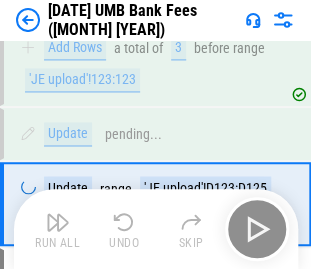 click on "Run All Undo Skip" at bounding box center [158, 229] 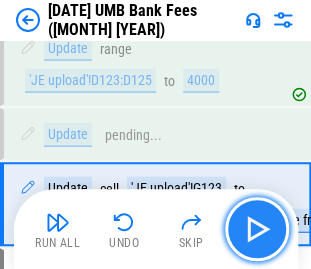 click at bounding box center [257, 229] 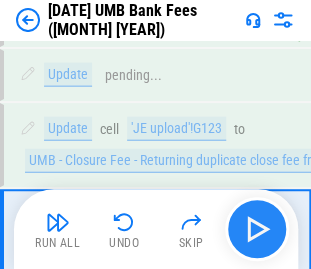 scroll, scrollTop: 5197, scrollLeft: 0, axis: vertical 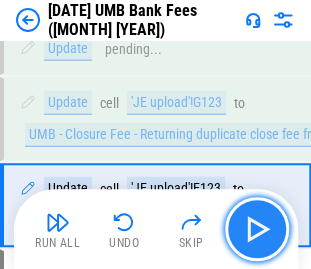 click at bounding box center [257, 229] 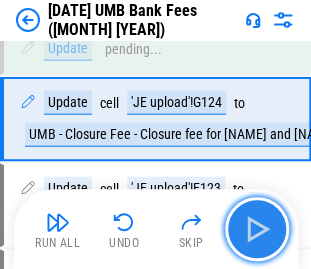 click at bounding box center (257, 229) 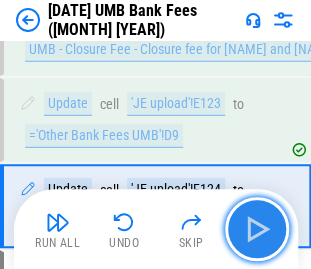 click at bounding box center [257, 229] 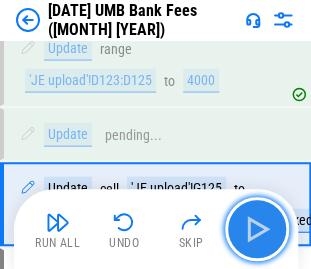 click at bounding box center [257, 229] 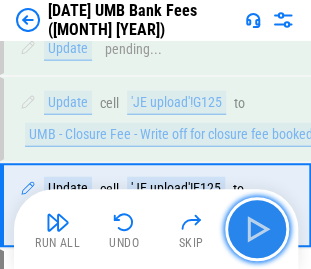 click at bounding box center (257, 229) 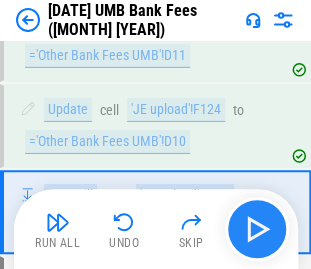 scroll, scrollTop: 5368, scrollLeft: 0, axis: vertical 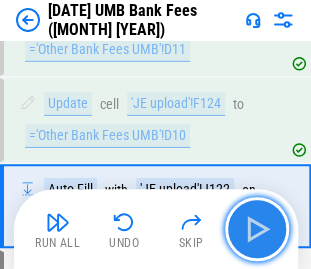 click at bounding box center (257, 229) 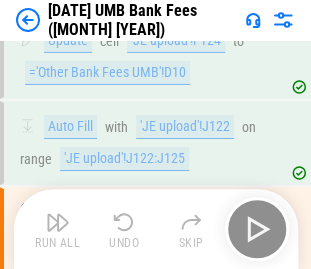 scroll, scrollTop: 5479, scrollLeft: 0, axis: vertical 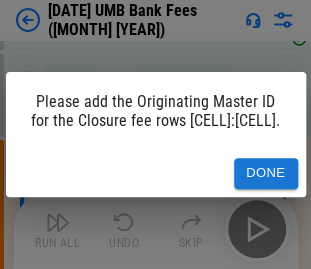 click on "Done" at bounding box center (266, 173) 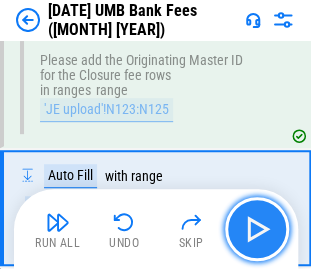 click at bounding box center [257, 229] 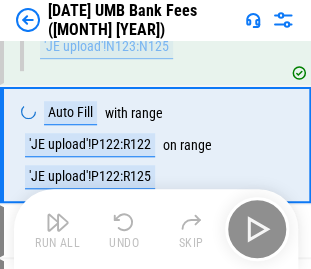 scroll, scrollTop: 5720, scrollLeft: 0, axis: vertical 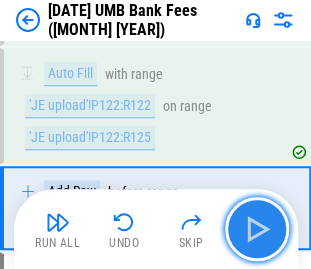 click at bounding box center (257, 229) 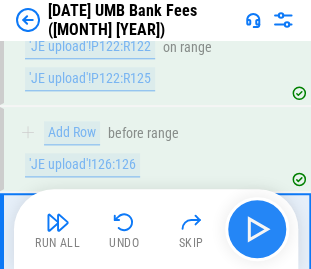 scroll, scrollTop: 5805, scrollLeft: 0, axis: vertical 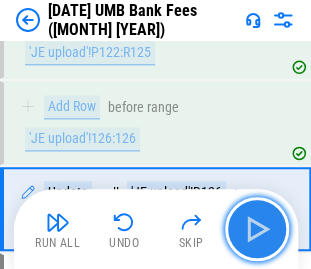 click at bounding box center [257, 229] 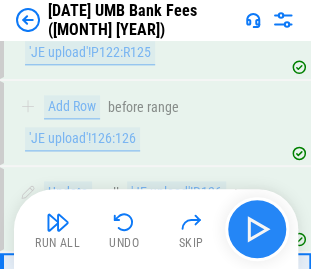 scroll, scrollTop: 5890, scrollLeft: 0, axis: vertical 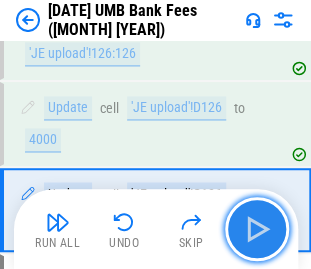 click at bounding box center (257, 229) 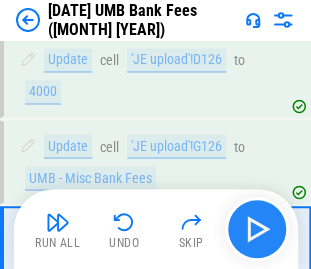 scroll, scrollTop: 5976, scrollLeft: 0, axis: vertical 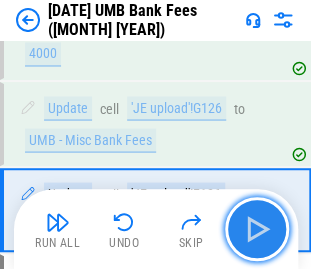 click at bounding box center (257, 229) 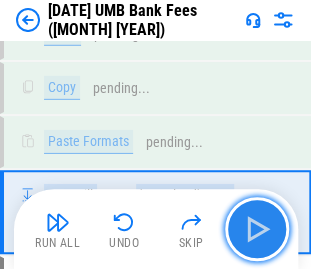 click at bounding box center (257, 229) 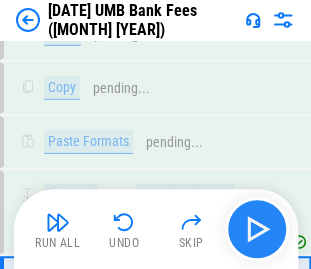 scroll, scrollTop: 6361, scrollLeft: 0, axis: vertical 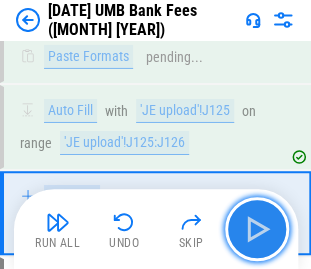 click at bounding box center [257, 229] 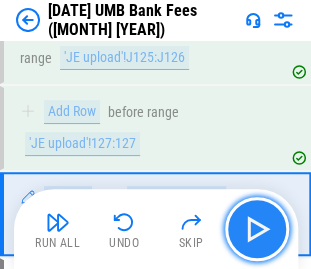 click at bounding box center [257, 229] 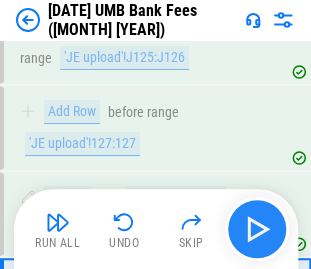 scroll, scrollTop: 6532, scrollLeft: 0, axis: vertical 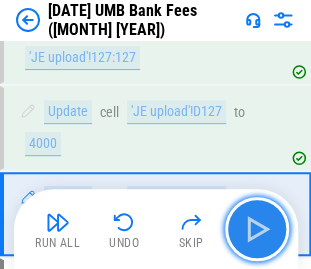click at bounding box center (257, 229) 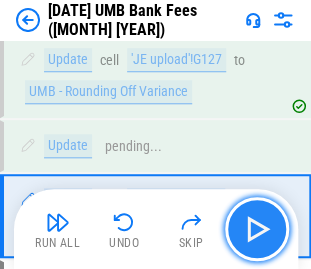 click at bounding box center [257, 229] 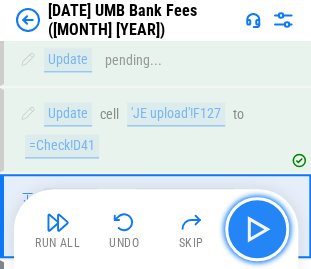 click at bounding box center (257, 229) 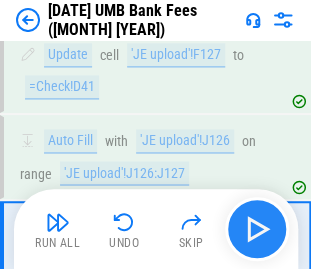 scroll, scrollTop: 6841, scrollLeft: 0, axis: vertical 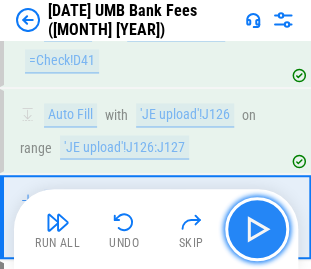 click at bounding box center [257, 229] 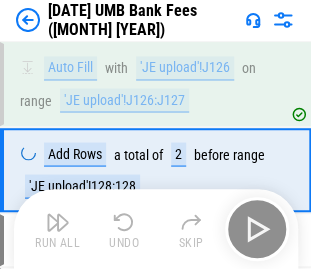 scroll, scrollTop: 6926, scrollLeft: 0, axis: vertical 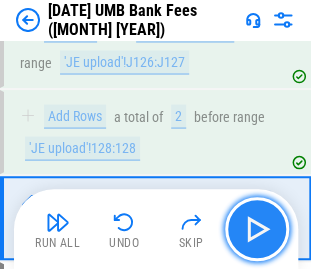 click at bounding box center (257, 229) 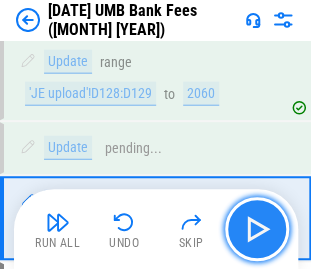 click at bounding box center [257, 229] 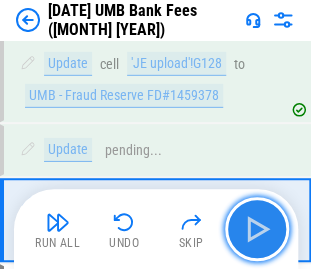 click at bounding box center [257, 229] 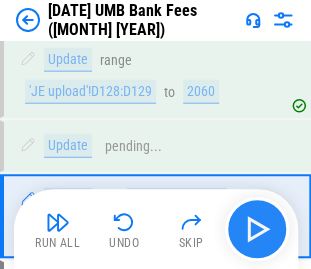 scroll, scrollTop: 7066, scrollLeft: 0, axis: vertical 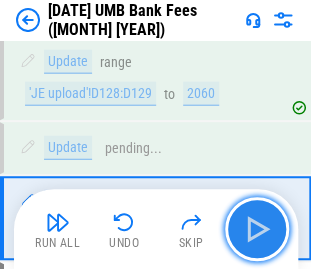 click at bounding box center (257, 229) 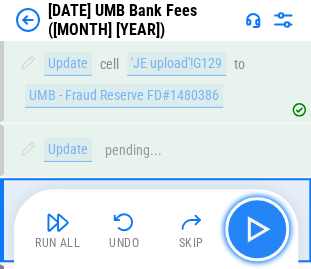click at bounding box center (257, 229) 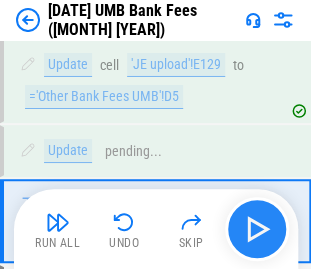 scroll, scrollTop: 7344, scrollLeft: 0, axis: vertical 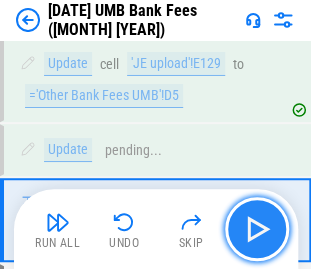 click at bounding box center (257, 229) 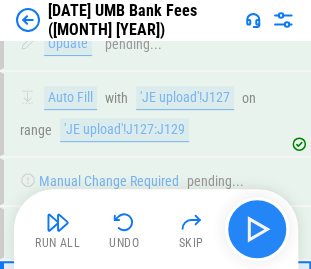 scroll, scrollTop: 7532, scrollLeft: 0, axis: vertical 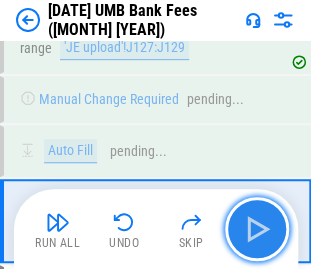 click at bounding box center [257, 229] 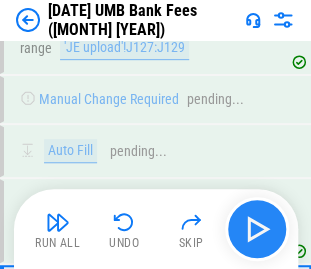 scroll, scrollTop: 7617, scrollLeft: 0, axis: vertical 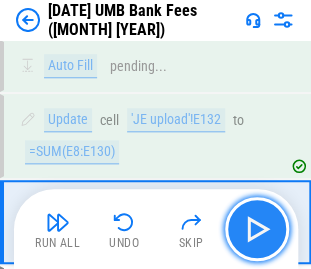 click at bounding box center [257, 229] 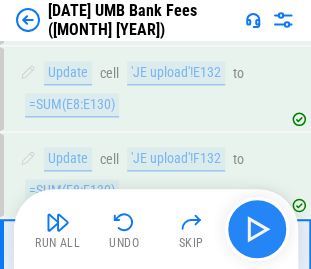 scroll, scrollTop: 7702, scrollLeft: 0, axis: vertical 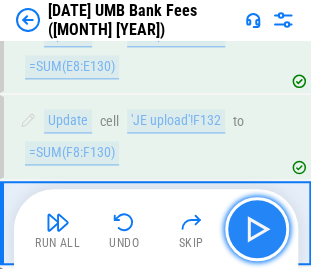 click at bounding box center (257, 229) 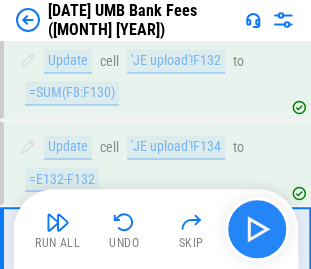 scroll, scrollTop: 7788, scrollLeft: 0, axis: vertical 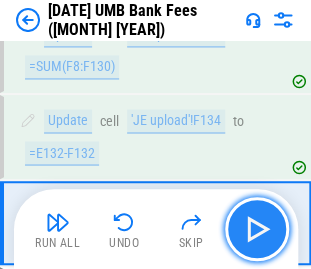 click at bounding box center [257, 229] 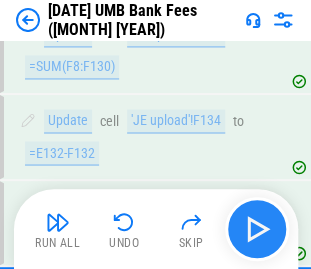 scroll, scrollTop: 7873, scrollLeft: 0, axis: vertical 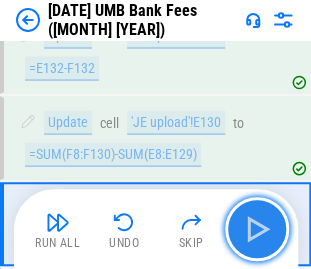 click at bounding box center (257, 229) 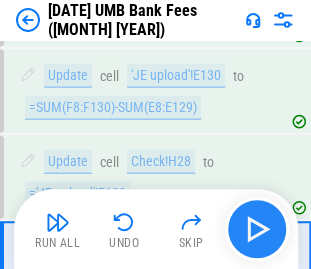 scroll, scrollTop: 7958, scrollLeft: 0, axis: vertical 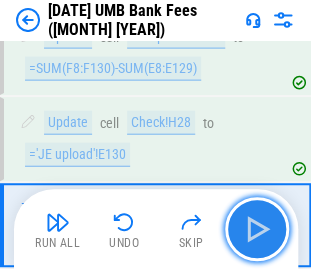 click at bounding box center [257, 229] 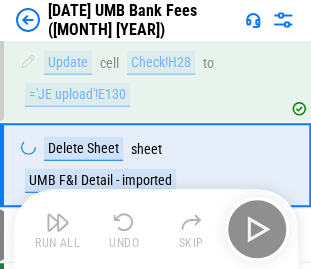 scroll, scrollTop: 8044, scrollLeft: 0, axis: vertical 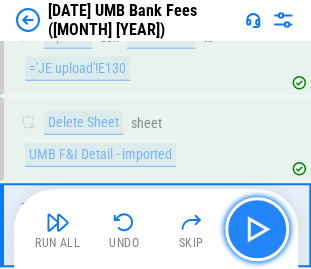 click at bounding box center (257, 229) 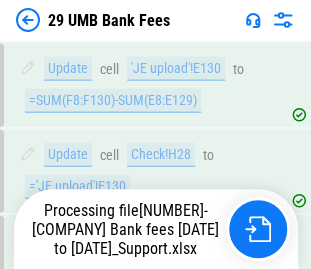 scroll, scrollTop: 8044, scrollLeft: 0, axis: vertical 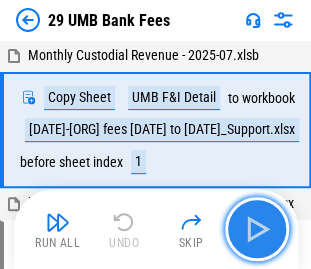 click at bounding box center (257, 229) 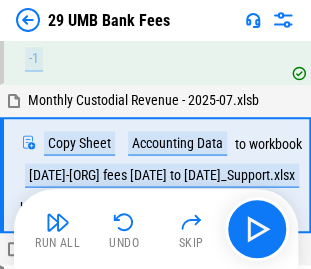 scroll, scrollTop: 394, scrollLeft: 0, axis: vertical 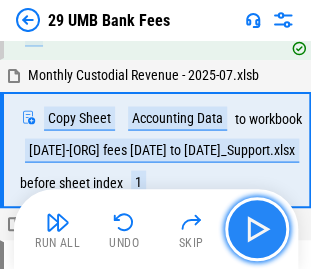 click at bounding box center (257, 229) 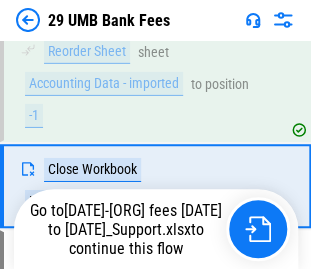 scroll, scrollTop: 779, scrollLeft: 0, axis: vertical 